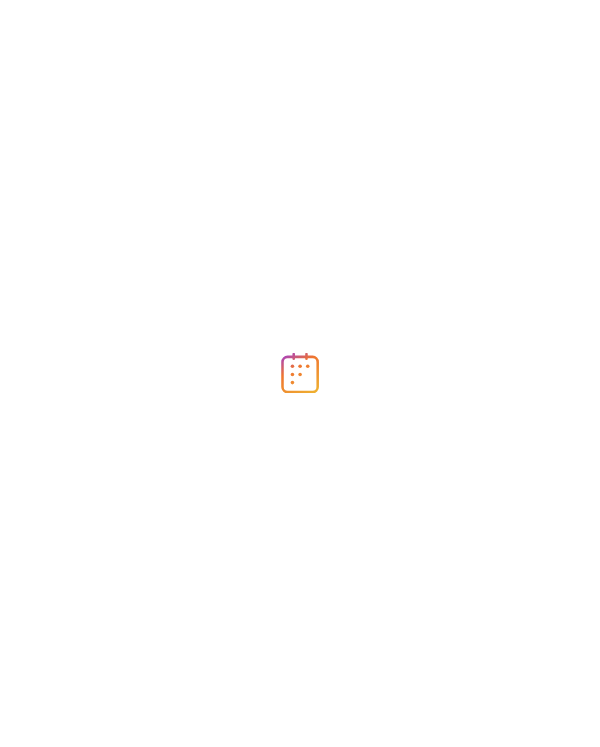 scroll, scrollTop: 0, scrollLeft: 0, axis: both 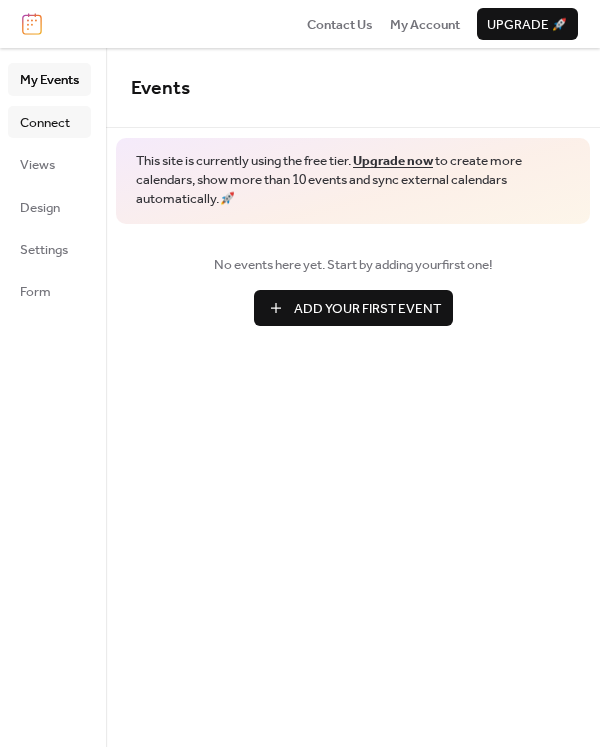 click on "Connect" at bounding box center (45, 123) 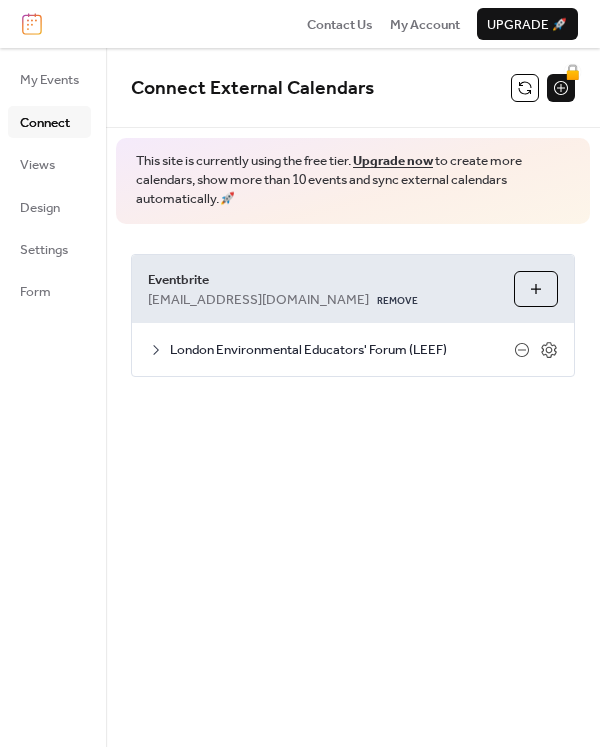 click on "Choose Organizers" at bounding box center (536, 289) 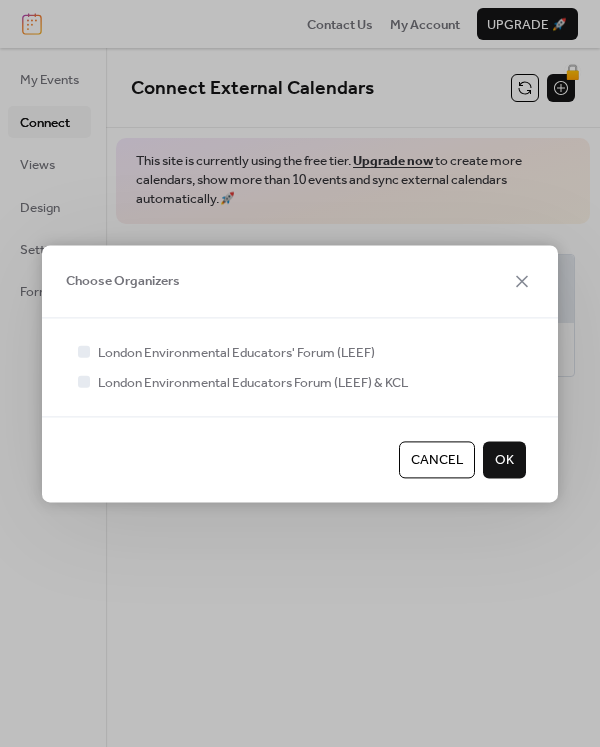 click on "OK" at bounding box center [504, 460] 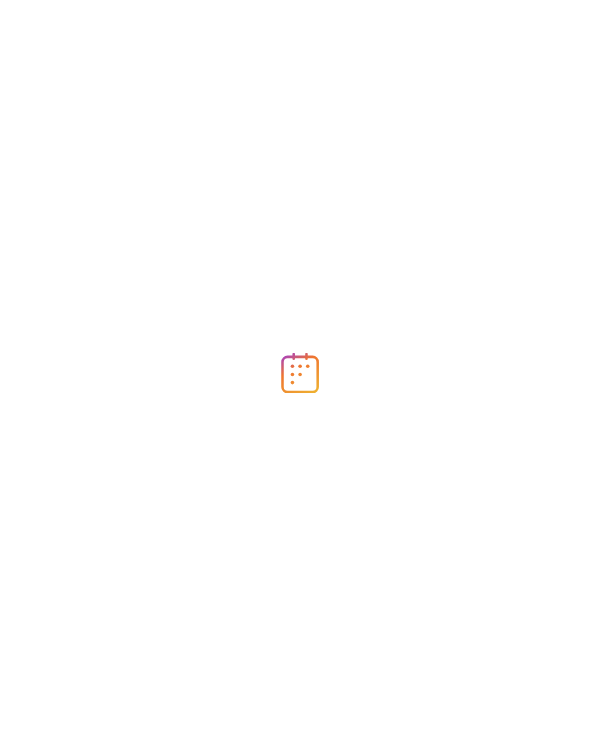 scroll, scrollTop: 0, scrollLeft: 0, axis: both 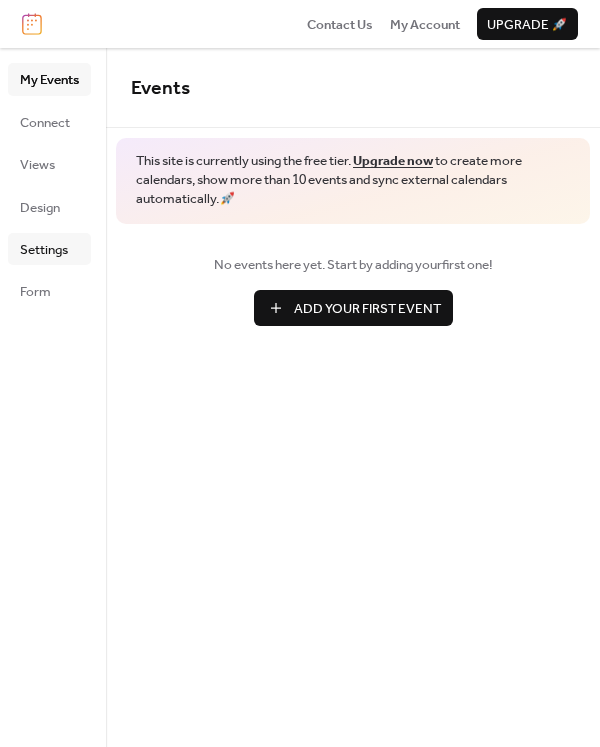 click on "Settings" at bounding box center [44, 250] 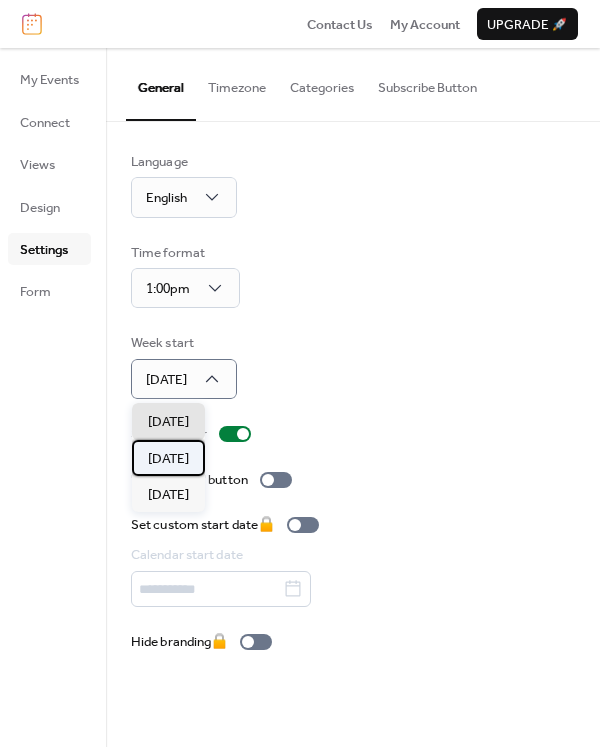 click on "[DATE]" at bounding box center [168, 459] 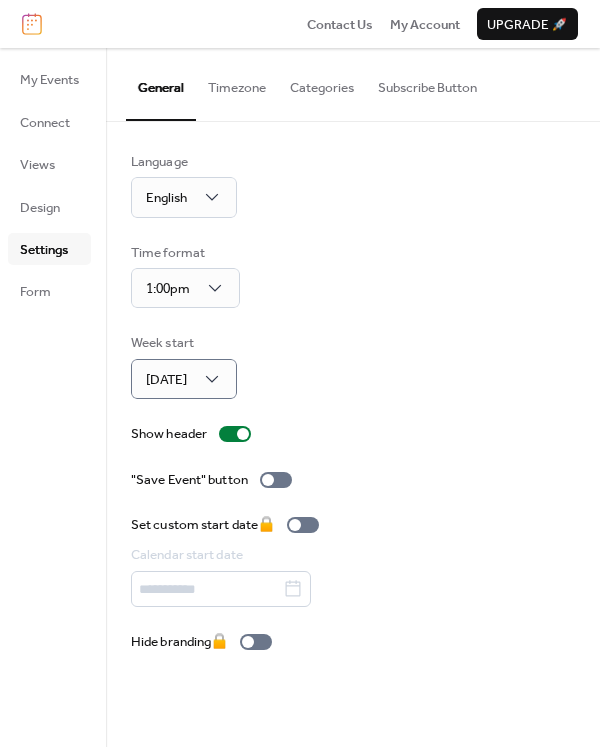 click on "Week start [DATE]" at bounding box center [353, 366] 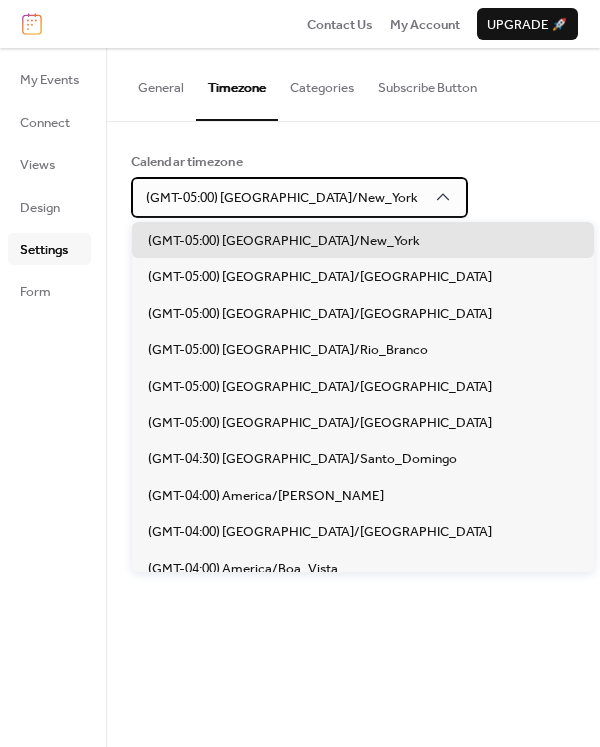 click on "(GMT-05:00) [GEOGRAPHIC_DATA]/New_York" at bounding box center (282, 198) 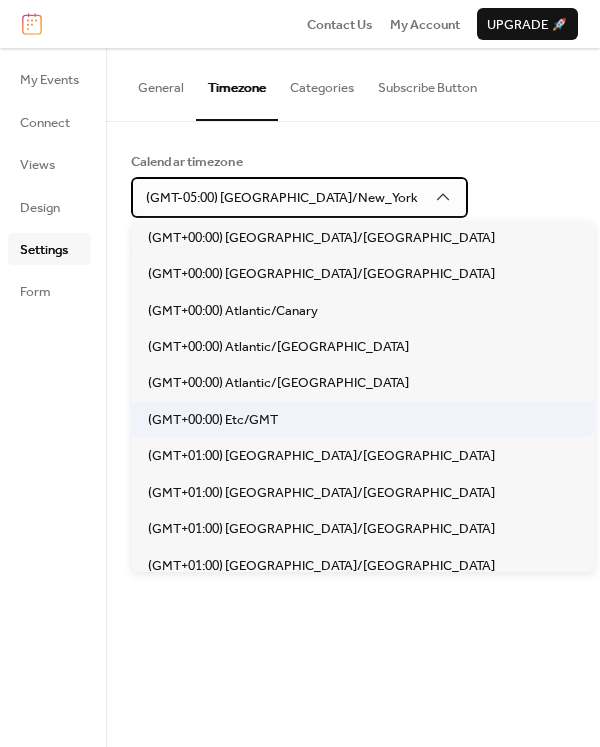 scroll, scrollTop: 3638, scrollLeft: 0, axis: vertical 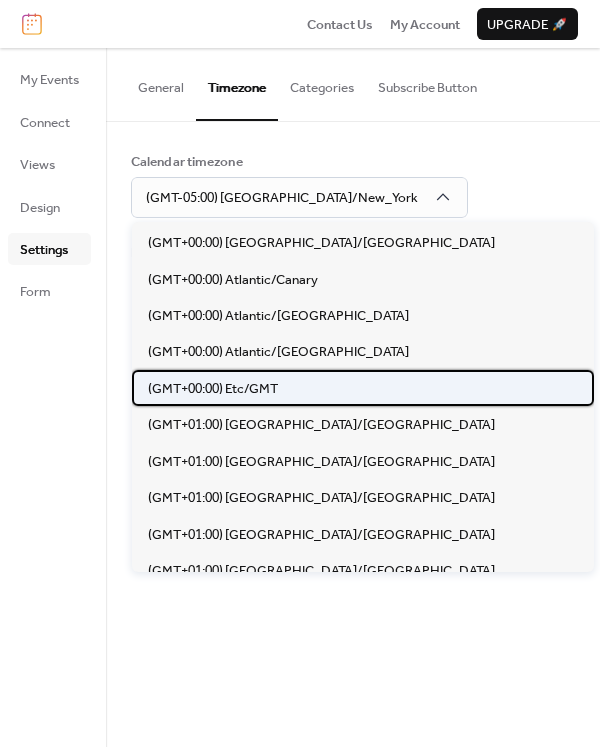 click on "(GMT+00:00) Etc/GMT" at bounding box center (363, 388) 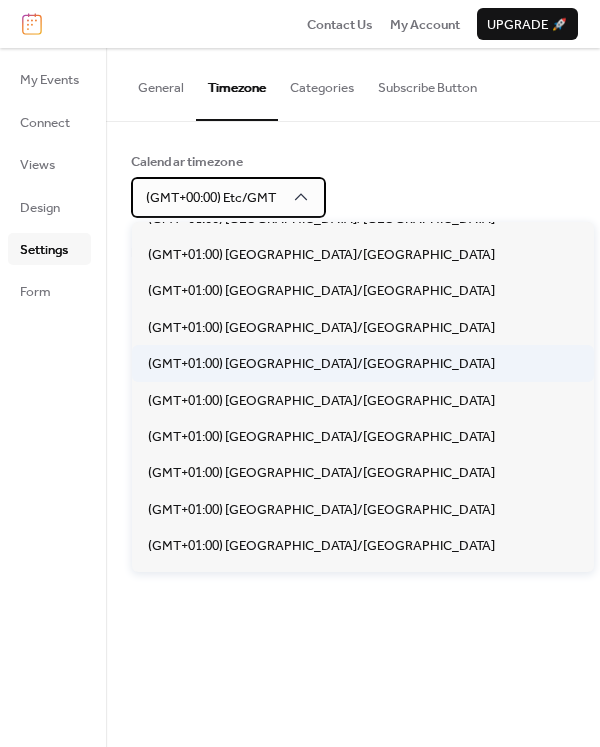 scroll, scrollTop: 3986, scrollLeft: 0, axis: vertical 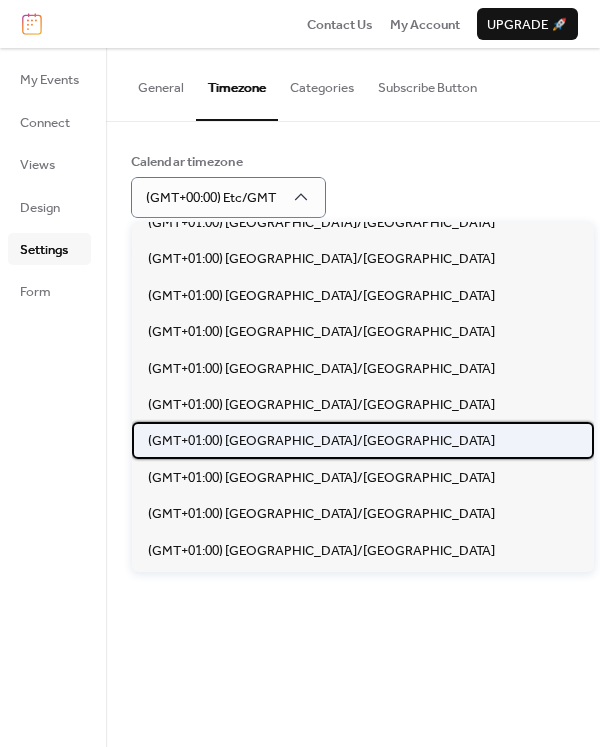 click on "(GMT+01:00) [GEOGRAPHIC_DATA]/[GEOGRAPHIC_DATA]" at bounding box center [363, 440] 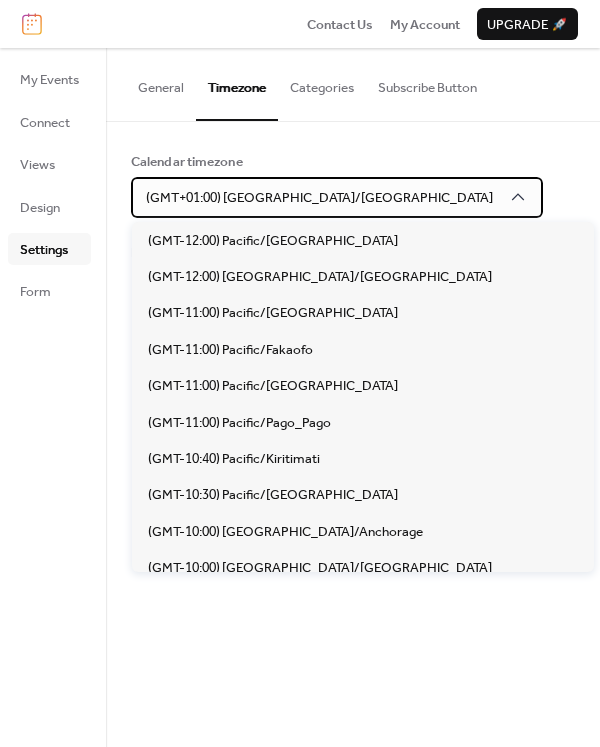 scroll, scrollTop: 4187, scrollLeft: 0, axis: vertical 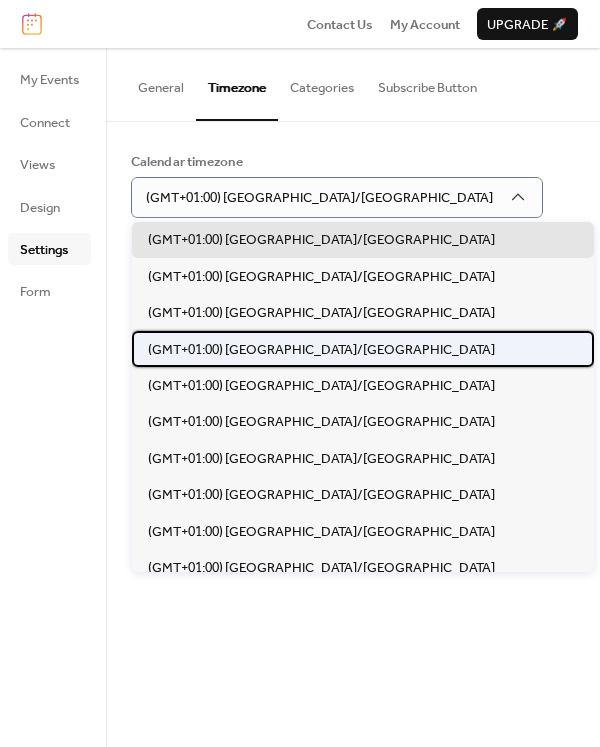 click on "(GMT+01:00) [GEOGRAPHIC_DATA]/[GEOGRAPHIC_DATA]" at bounding box center (321, 350) 